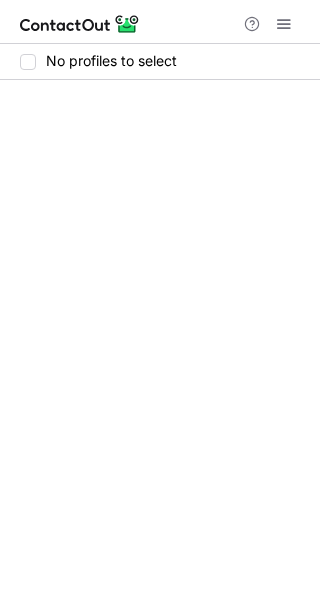 scroll, scrollTop: 0, scrollLeft: 0, axis: both 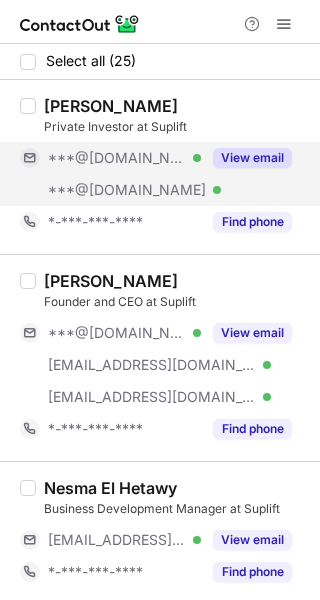 click on "View email" at bounding box center [252, 158] 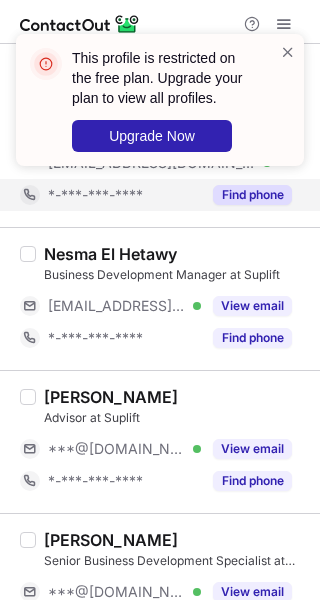 scroll, scrollTop: 266, scrollLeft: 0, axis: vertical 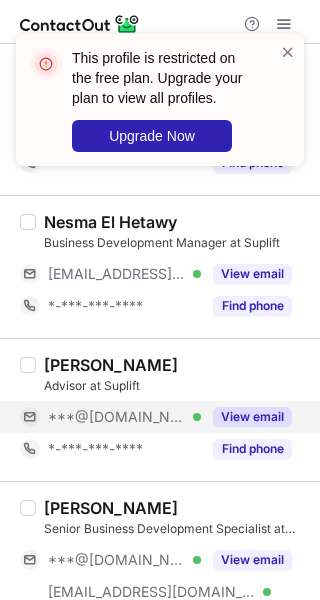 click on "View email" at bounding box center [252, 417] 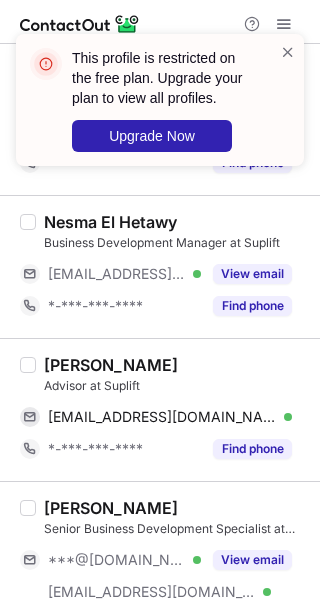 click on "Turki Alghamdi" at bounding box center [111, 365] 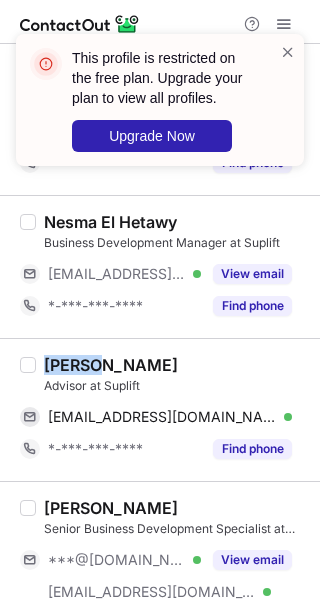 click on "Turki Alghamdi" at bounding box center [111, 365] 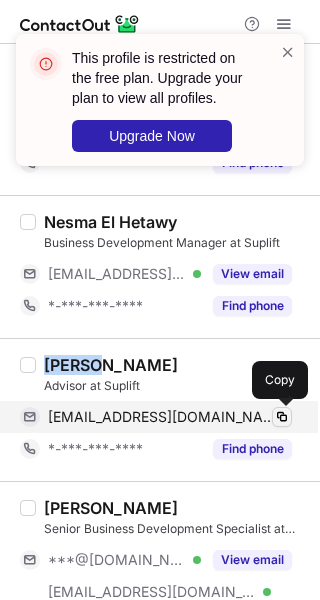 drag, startPoint x: 275, startPoint y: 417, endPoint x: 307, endPoint y: 412, distance: 32.38827 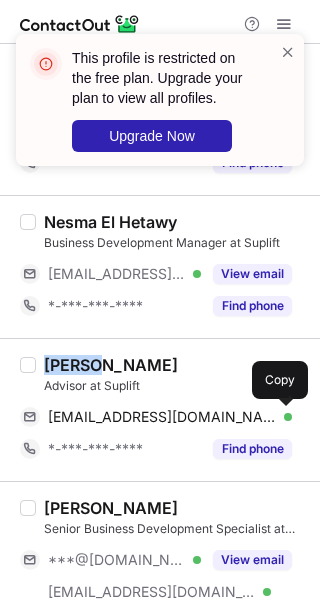 click at bounding box center [282, 417] 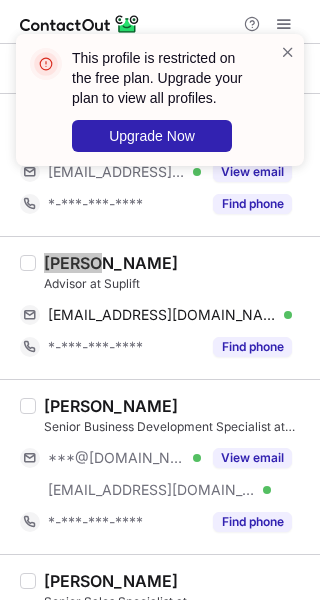 scroll, scrollTop: 400, scrollLeft: 0, axis: vertical 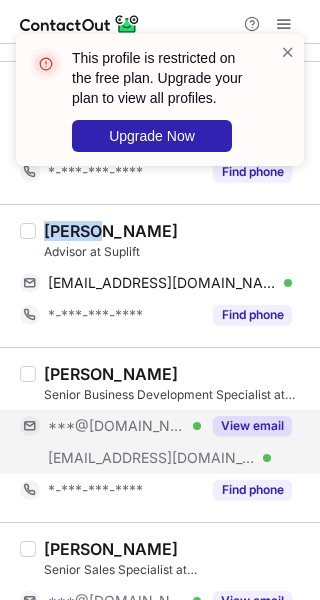 click on "View email" at bounding box center [252, 426] 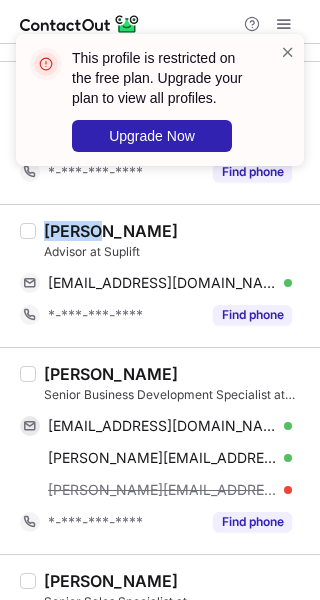 click on "Alanoud Al-Ghamdi" at bounding box center [111, 374] 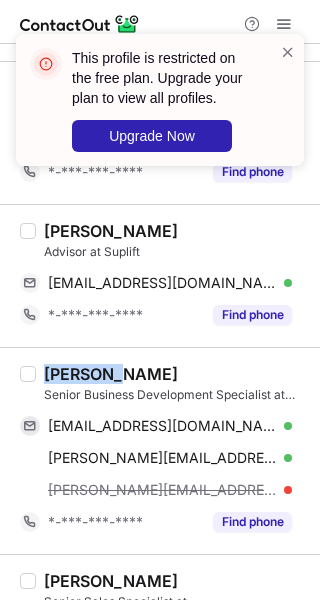 click on "Alanoud Al-Ghamdi" at bounding box center (111, 374) 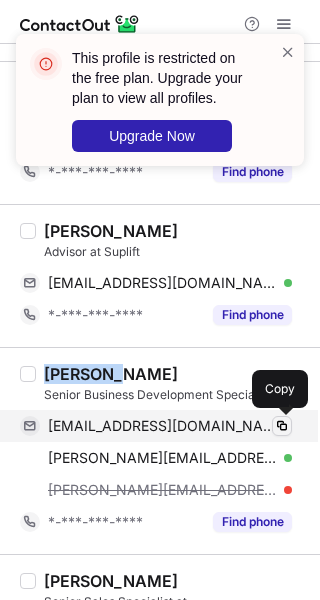 click at bounding box center [282, 426] 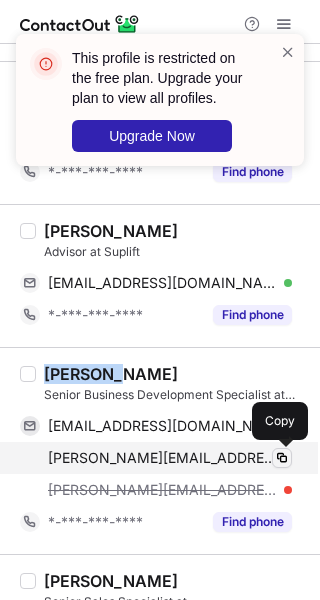 click at bounding box center (282, 458) 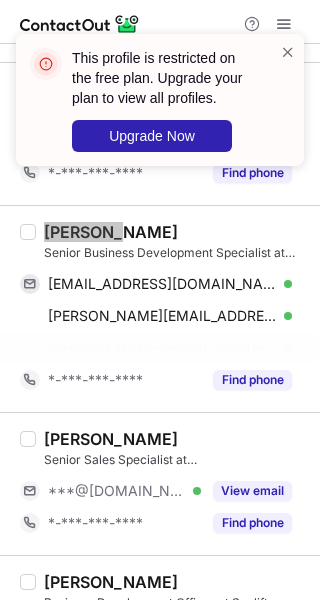 scroll, scrollTop: 666, scrollLeft: 0, axis: vertical 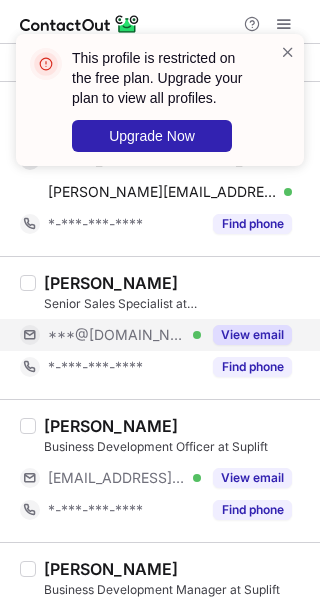 click on "View email" at bounding box center [252, 335] 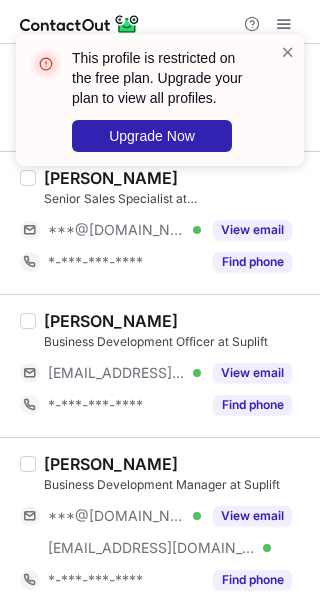 scroll, scrollTop: 800, scrollLeft: 0, axis: vertical 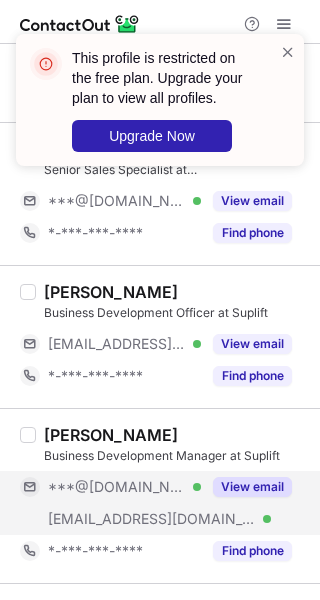 drag, startPoint x: 274, startPoint y: 493, endPoint x: 236, endPoint y: 480, distance: 40.16217 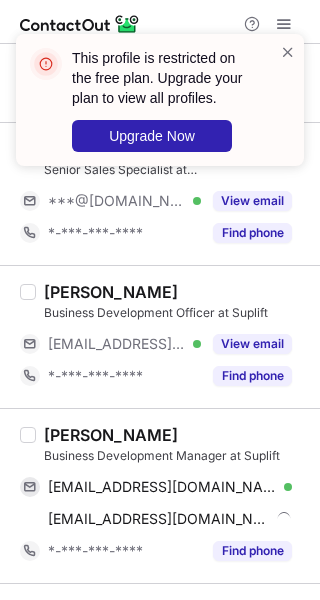 click on "Mahmoud Zahid" at bounding box center (111, 435) 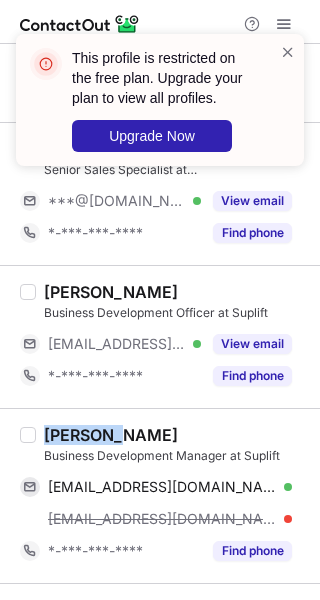click on "Mahmoud Zahid" at bounding box center (111, 435) 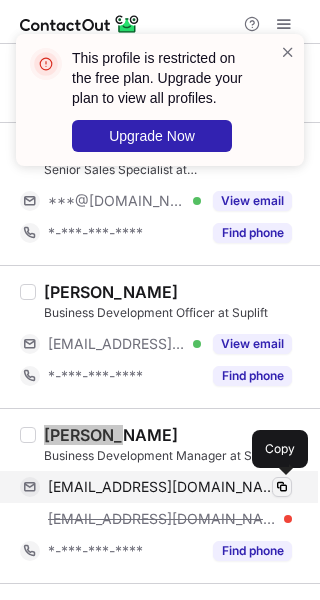 click at bounding box center [282, 487] 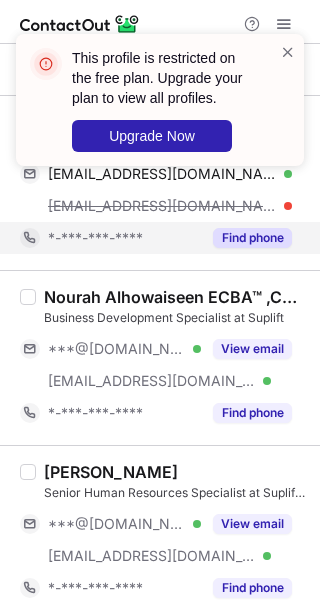 scroll, scrollTop: 1200, scrollLeft: 0, axis: vertical 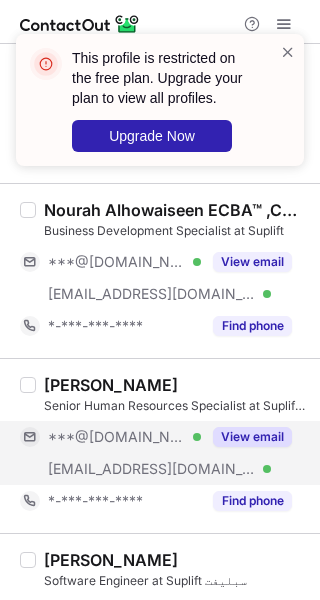 click on "View email" at bounding box center [252, 437] 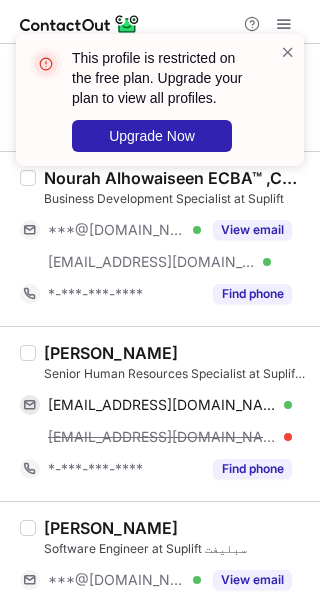 click on "Rana Alqarni" at bounding box center (111, 353) 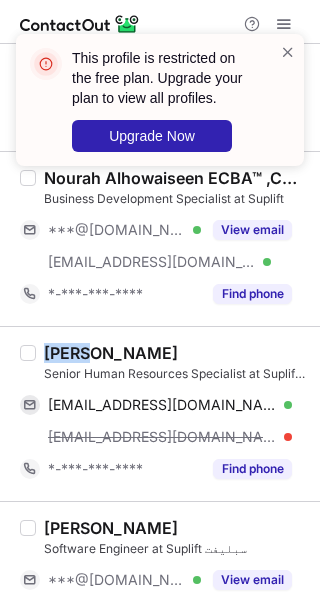 click on "Rana Alqarni" at bounding box center (111, 353) 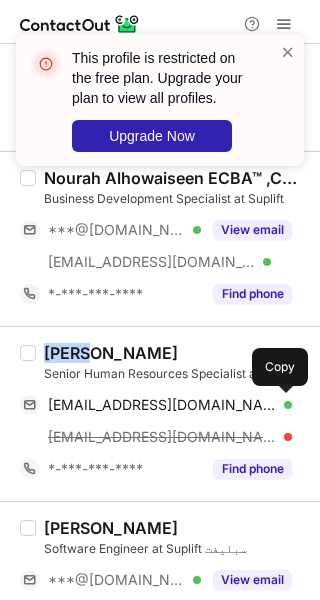 drag, startPoint x: 277, startPoint y: 404, endPoint x: 311, endPoint y: 395, distance: 35.17101 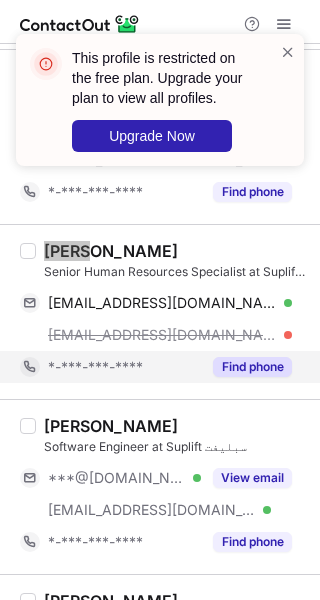 scroll, scrollTop: 1333, scrollLeft: 0, axis: vertical 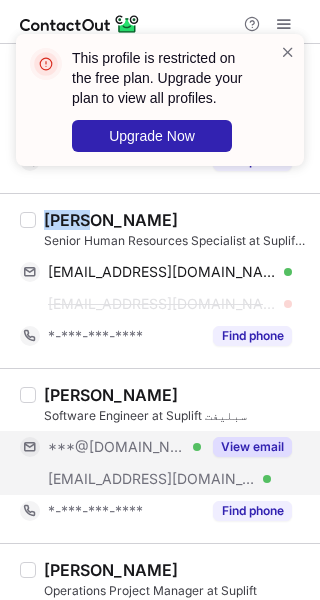 click on "View email" at bounding box center [252, 447] 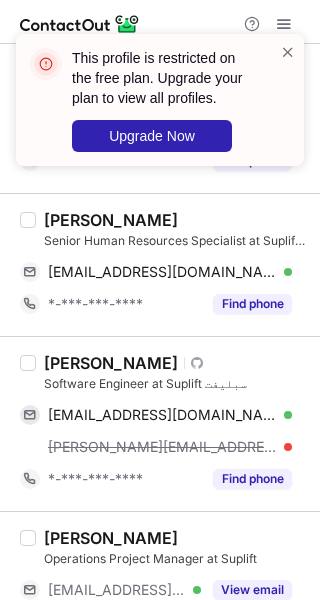click on "Abdulazeem M." at bounding box center [111, 363] 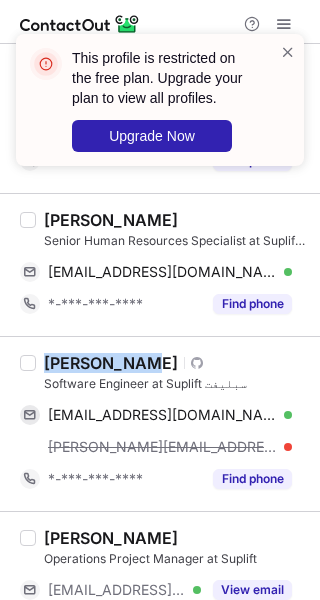 click on "Abdulazeem M." at bounding box center (111, 363) 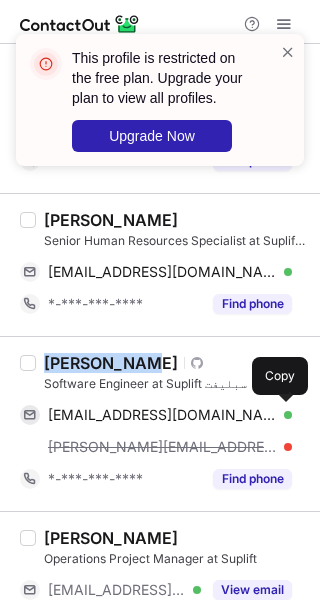 click at bounding box center (282, 415) 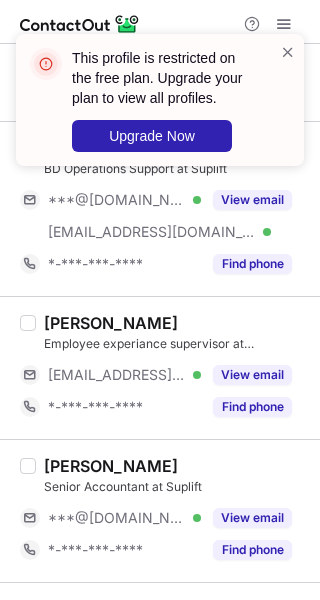 scroll, scrollTop: 1733, scrollLeft: 0, axis: vertical 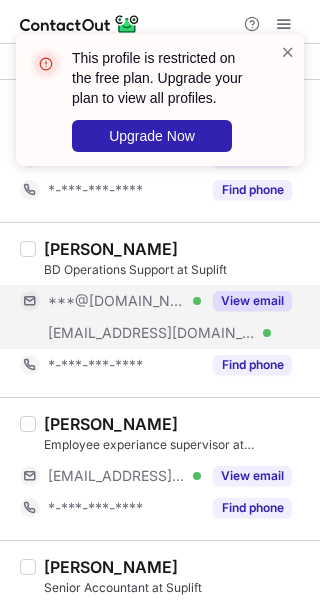 click on "View email" at bounding box center [252, 301] 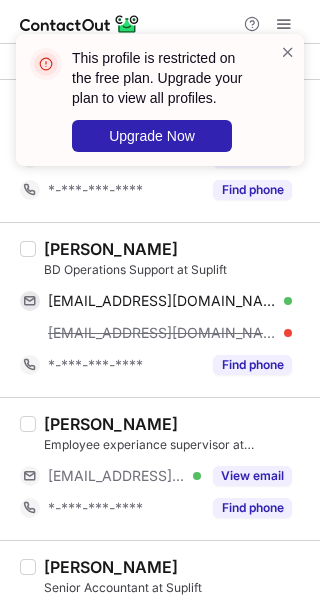 click on "Nourah Alarwan" at bounding box center (111, 249) 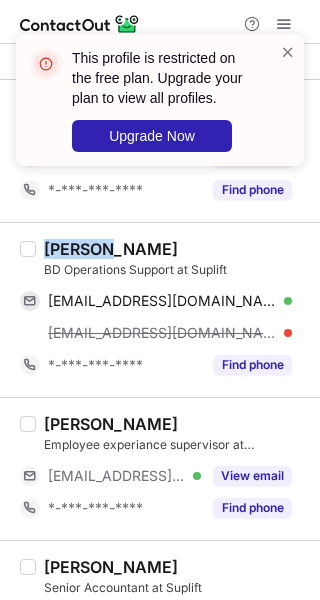 click on "Nourah Alarwan" at bounding box center [111, 249] 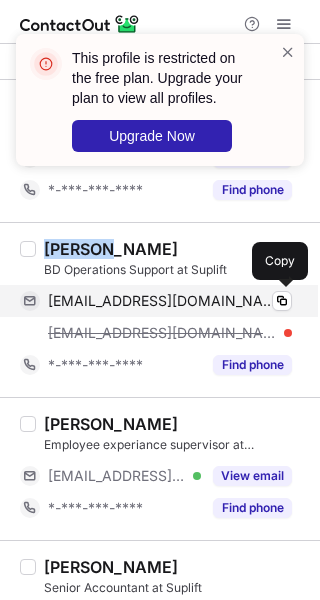 drag, startPoint x: 282, startPoint y: 292, endPoint x: 297, endPoint y: 291, distance: 15.033297 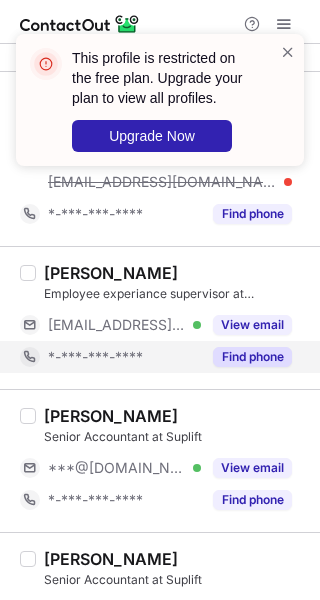 scroll, scrollTop: 2000, scrollLeft: 0, axis: vertical 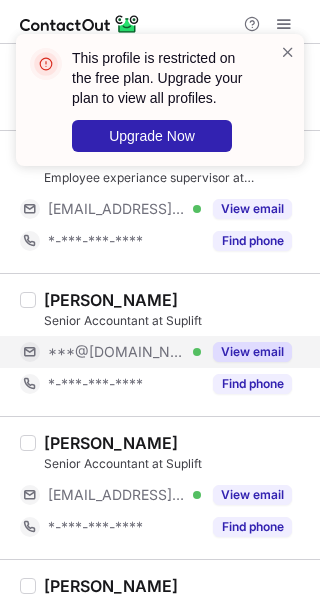 click on "View email" at bounding box center [252, 352] 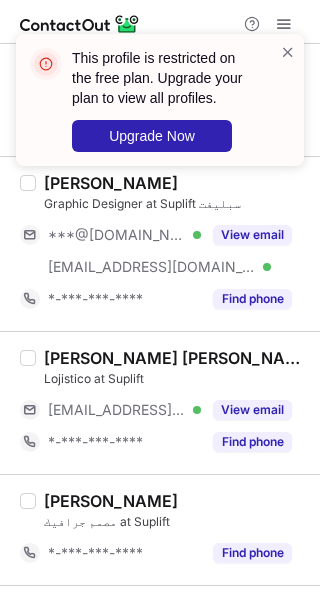 scroll, scrollTop: 2666, scrollLeft: 0, axis: vertical 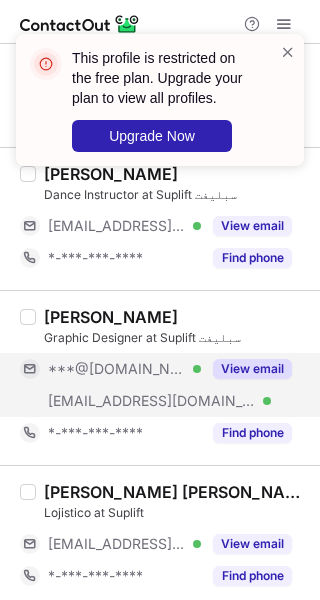 click on "View email" at bounding box center (252, 369) 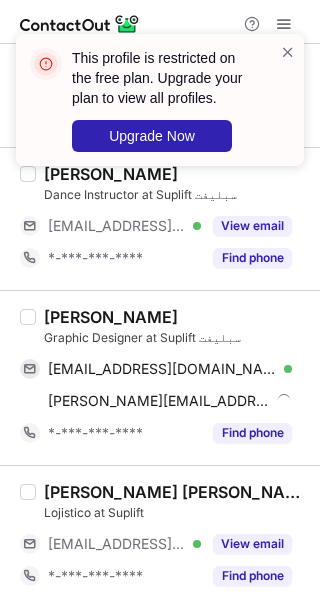 click on "Dania Freih" at bounding box center (111, 317) 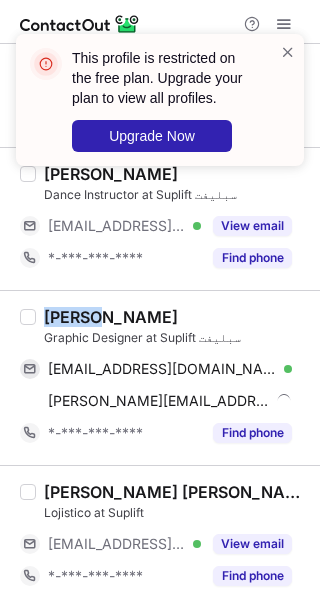 click on "Dania Freih" at bounding box center (111, 317) 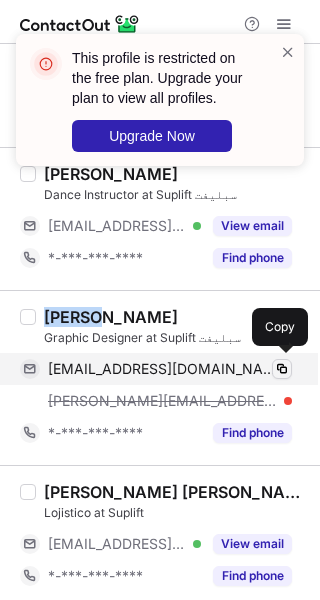 click at bounding box center (282, 369) 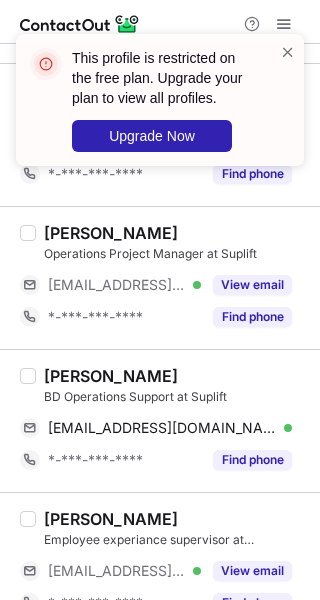 scroll, scrollTop: 1872, scrollLeft: 0, axis: vertical 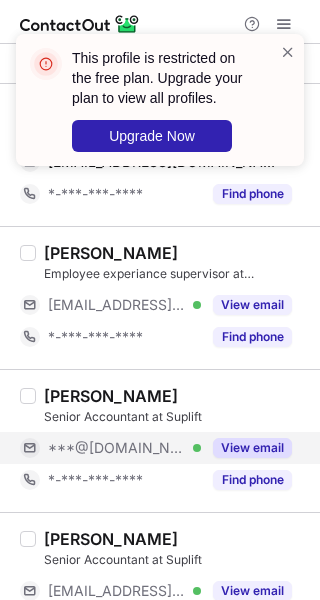 click on "View email" at bounding box center [252, 448] 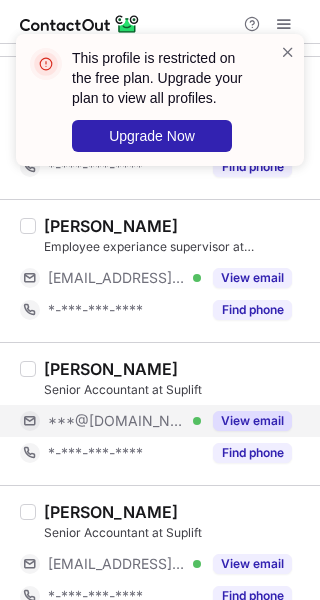 scroll, scrollTop: 1872, scrollLeft: 0, axis: vertical 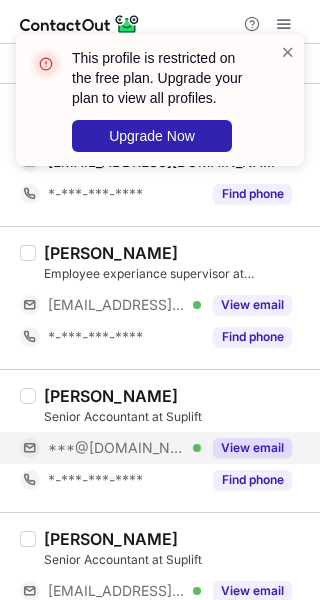 click on "View email" at bounding box center (246, 448) 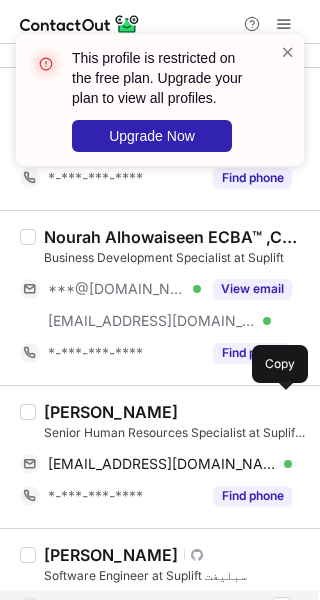 scroll, scrollTop: 1072, scrollLeft: 0, axis: vertical 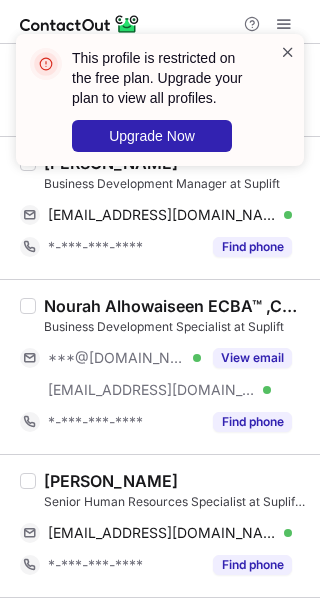 click at bounding box center (288, 52) 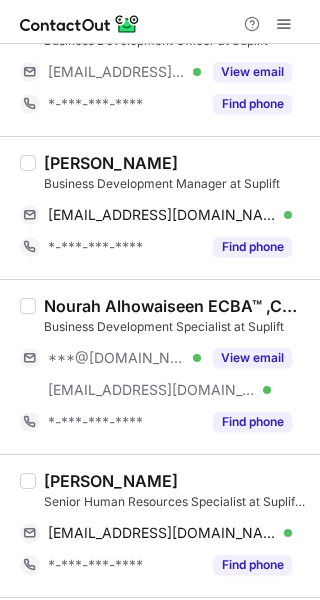 click on "This profile is restricted on the free plan. Upgrade your plan to view all profiles. Upgrade Now" at bounding box center (160, 108) 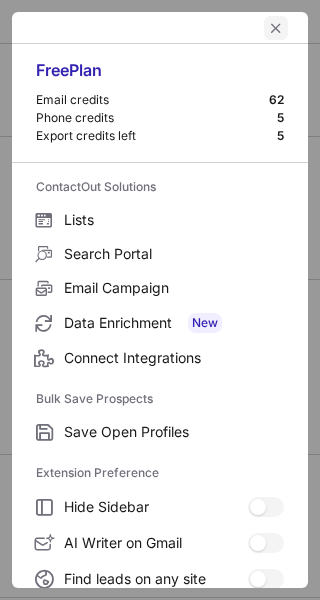 click at bounding box center [276, 28] 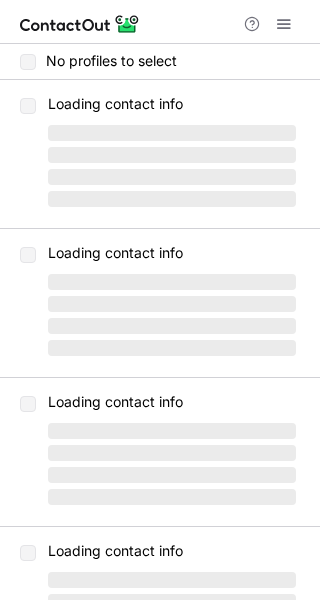 scroll, scrollTop: 0, scrollLeft: 0, axis: both 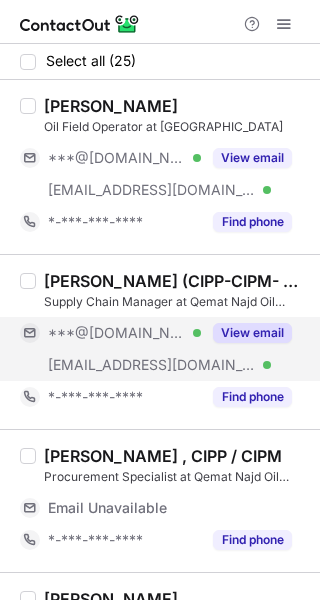 click on "View email" at bounding box center (252, 333) 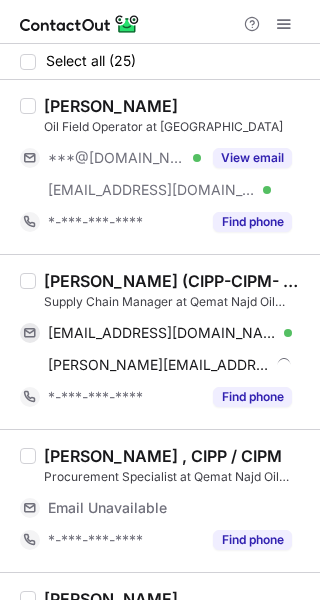 click on "Mohamed Al Hasawi (CIPP-CIPM- CICCM)" at bounding box center (176, 281) 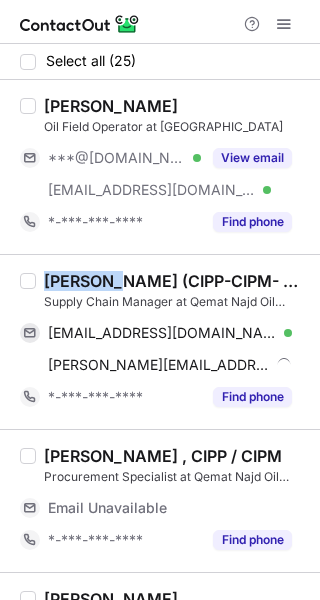 click on "Mohamed Al Hasawi (CIPP-CIPM- CICCM)" at bounding box center (176, 281) 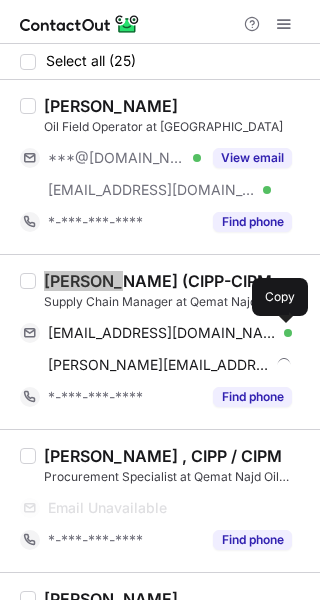 drag, startPoint x: 277, startPoint y: 333, endPoint x: 316, endPoint y: 338, distance: 39.319206 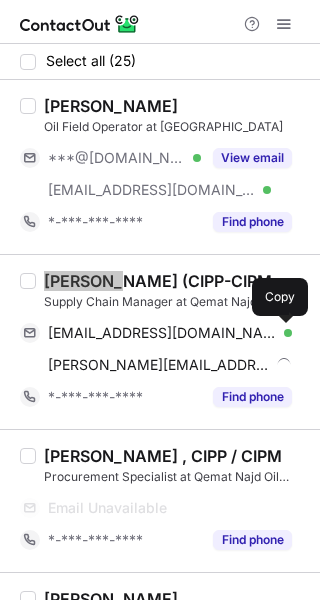 click at bounding box center (282, 333) 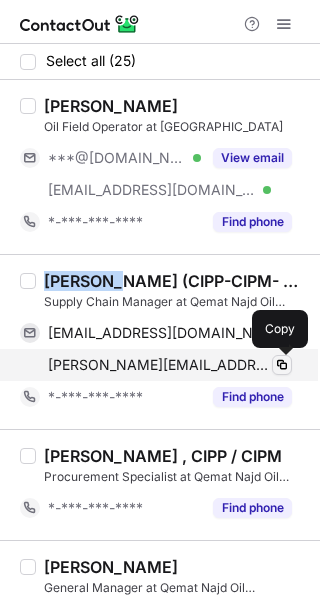 click at bounding box center [282, 365] 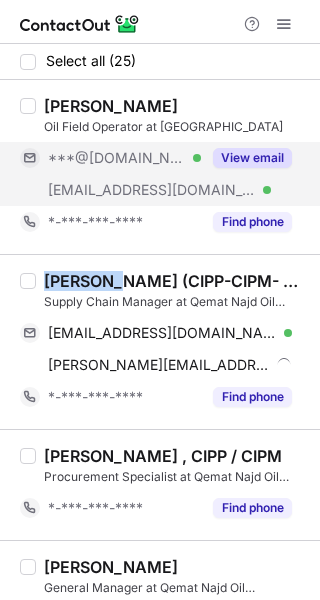 click on "View email" at bounding box center [252, 158] 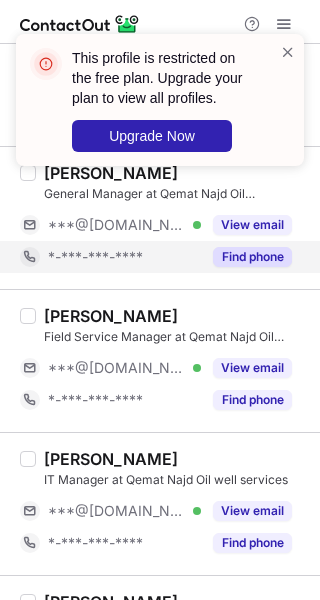 scroll, scrollTop: 400, scrollLeft: 0, axis: vertical 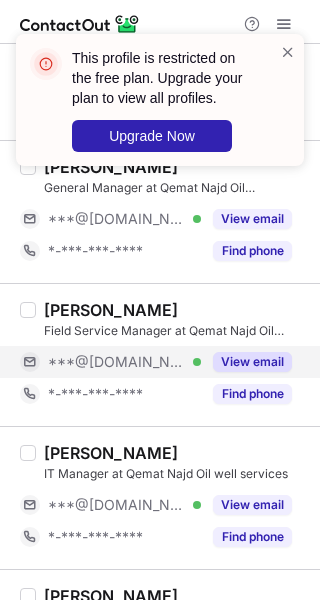 click on "View email" at bounding box center [252, 362] 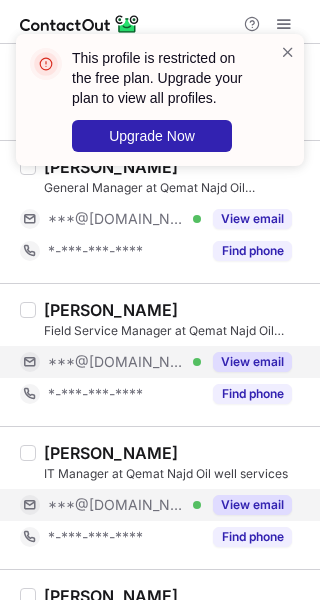 scroll, scrollTop: 666, scrollLeft: 0, axis: vertical 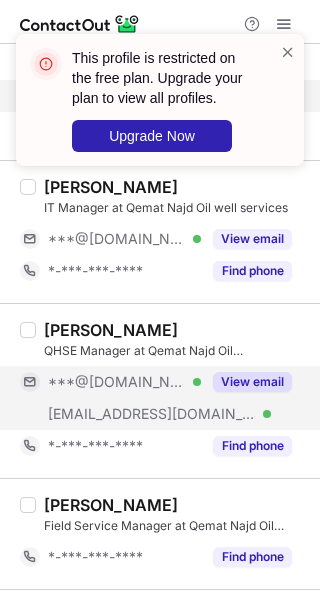 click on "View email" at bounding box center (252, 382) 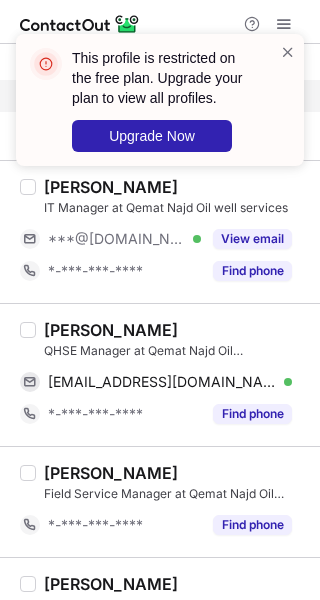 click on "Yousif Algaily" at bounding box center [111, 330] 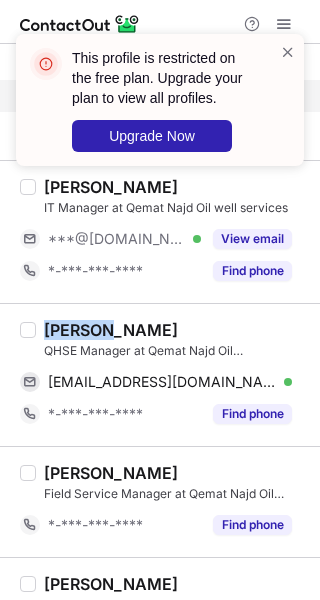 click on "Yousif Algaily" at bounding box center [111, 330] 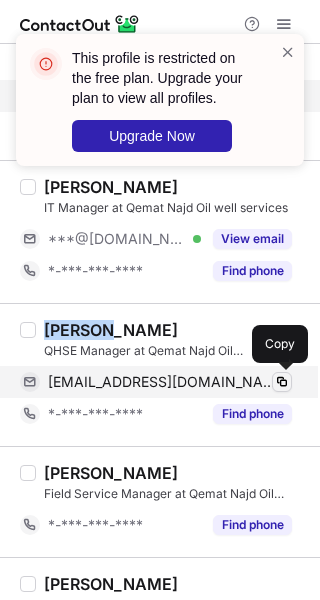click at bounding box center [282, 382] 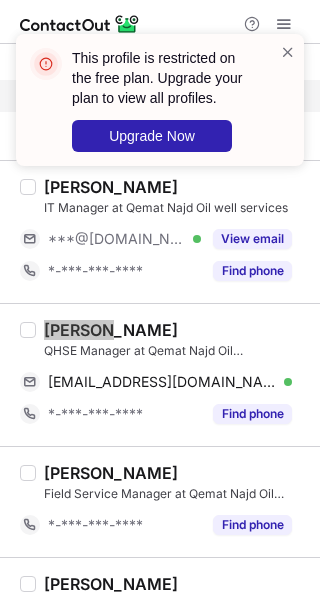 scroll, scrollTop: 1066, scrollLeft: 0, axis: vertical 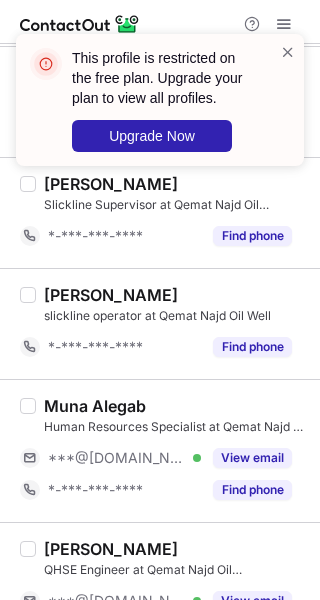 click on "View email" at bounding box center (252, 458) 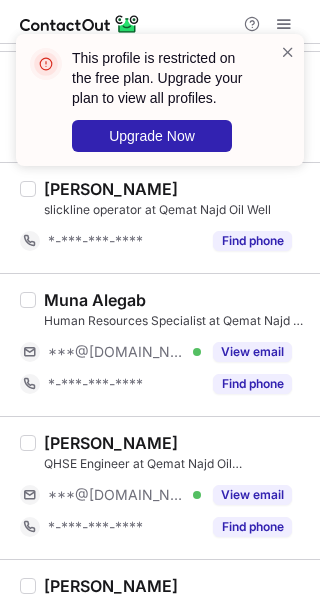 scroll, scrollTop: 1200, scrollLeft: 0, axis: vertical 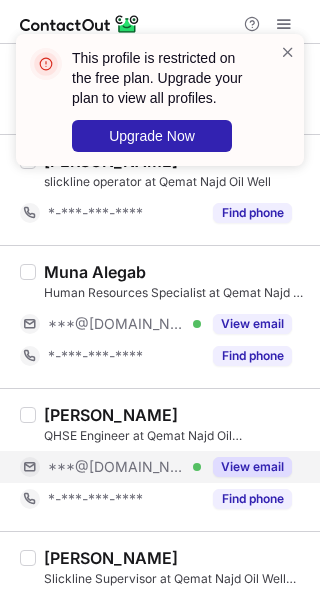 click on "View email" at bounding box center (252, 467) 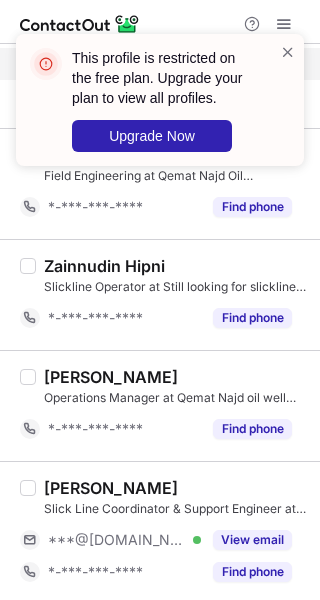 scroll, scrollTop: 2133, scrollLeft: 0, axis: vertical 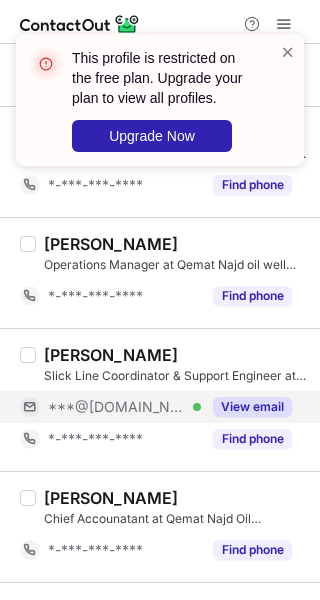 click on "View email" at bounding box center [252, 407] 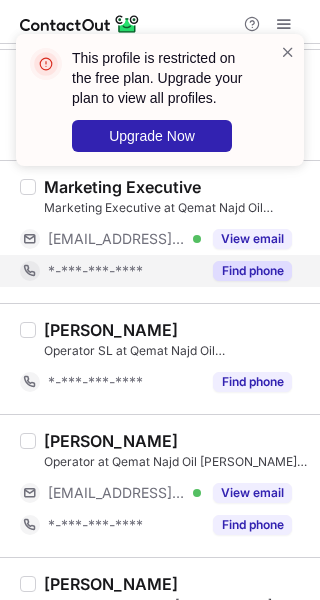 scroll, scrollTop: 2758, scrollLeft: 0, axis: vertical 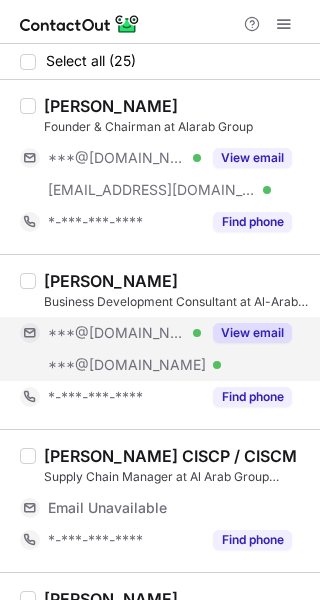 click on "View email" at bounding box center [252, 333] 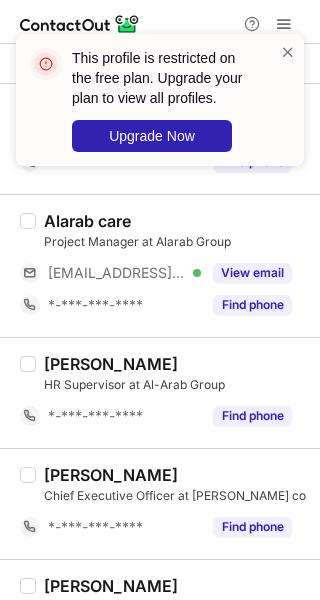 scroll, scrollTop: 1269, scrollLeft: 0, axis: vertical 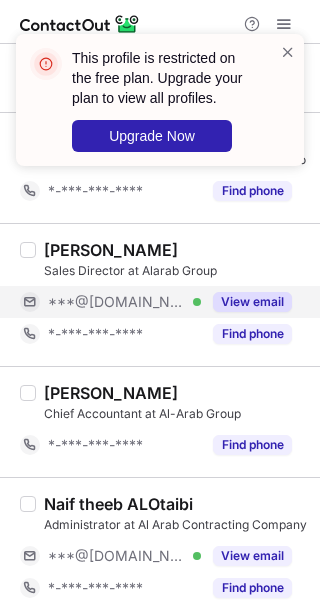 click on "View email" at bounding box center (252, 302) 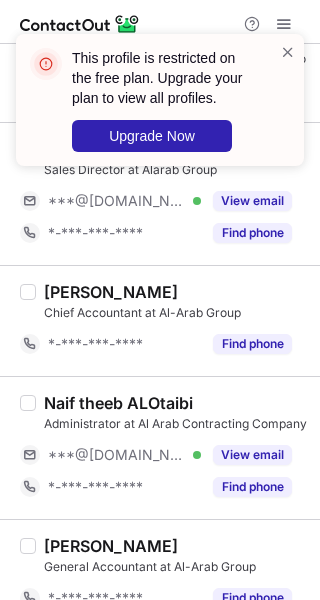 scroll, scrollTop: 1402, scrollLeft: 0, axis: vertical 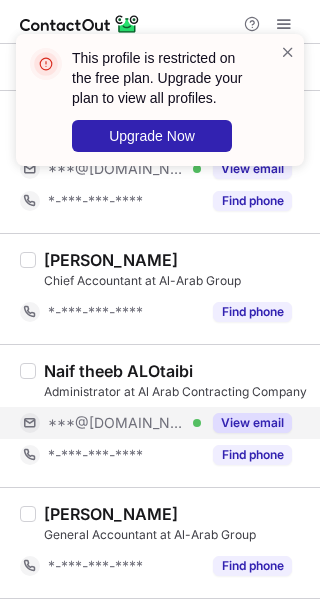 click on "View email" at bounding box center (252, 423) 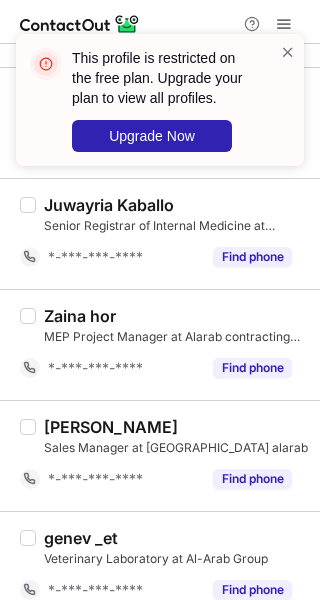 scroll, scrollTop: 2534, scrollLeft: 0, axis: vertical 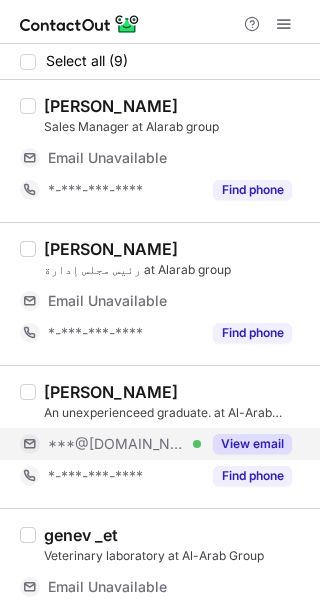 click on "View email" at bounding box center (252, 444) 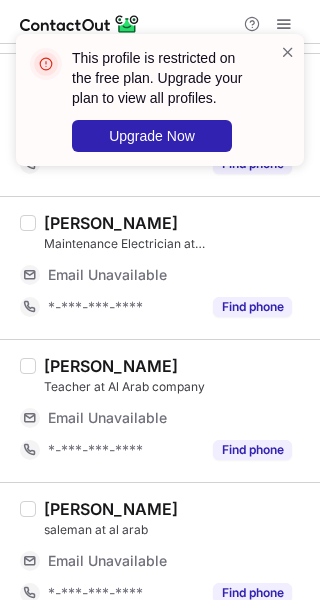 scroll, scrollTop: 763, scrollLeft: 0, axis: vertical 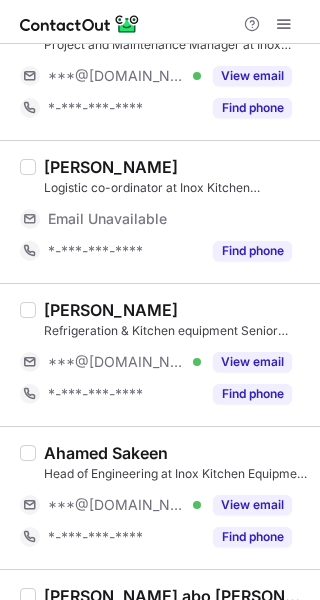 click on "Ahamed Sakeen Head of Engineering at Inox Kitchen Equipment KSA ***@gmail.com Verified View email *-***-***-**** Find phone" at bounding box center (172, 498) 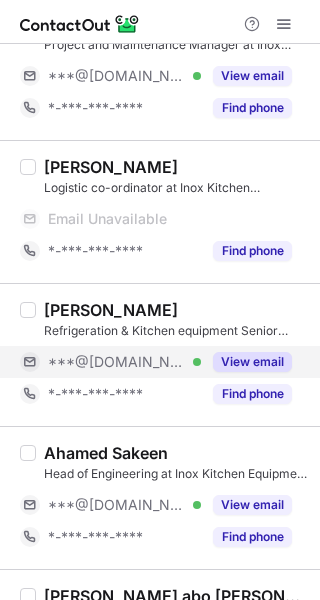 click on "View email" at bounding box center [252, 362] 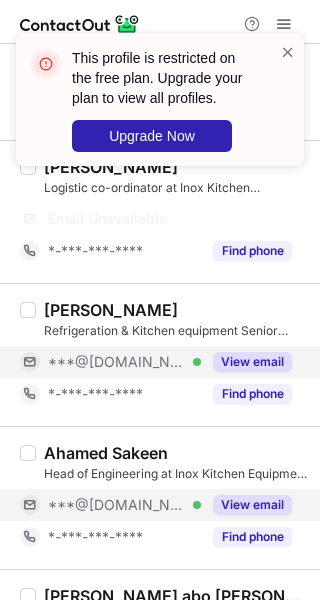 click on "View email" at bounding box center (246, 505) 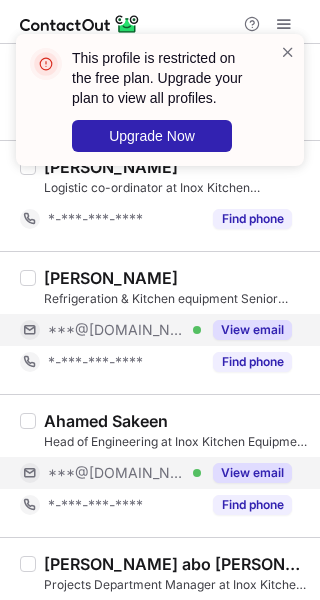 click on "View email" at bounding box center [252, 473] 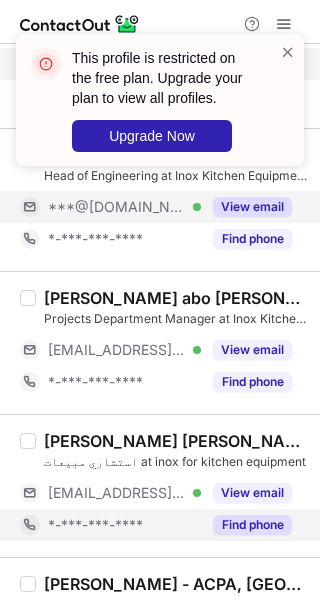 scroll, scrollTop: 933, scrollLeft: 0, axis: vertical 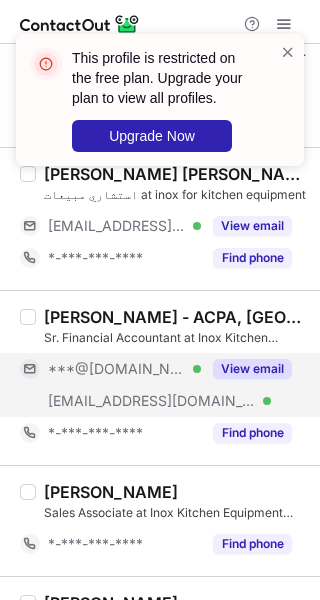 click on "View email" at bounding box center (246, 369) 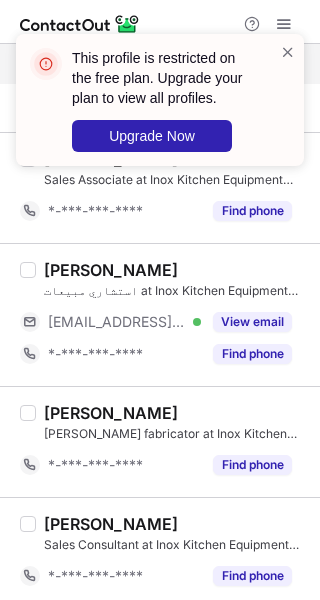scroll, scrollTop: 1466, scrollLeft: 0, axis: vertical 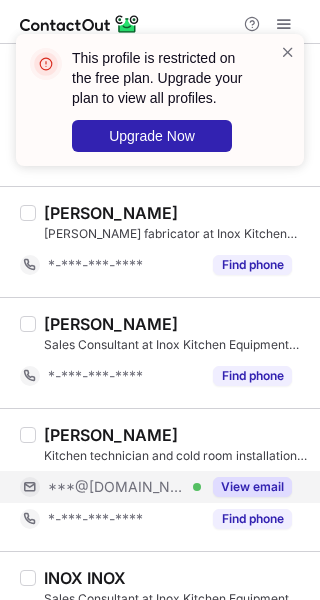 click on "View email" at bounding box center [252, 487] 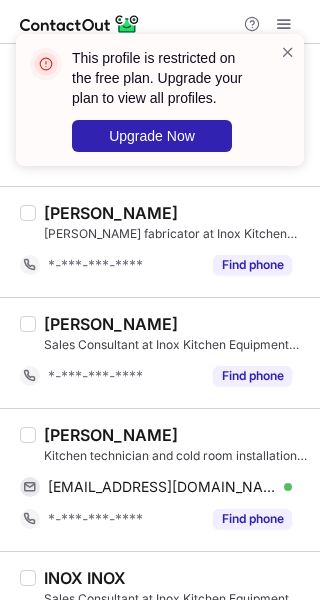 click on "Fairose Basha" at bounding box center [111, 435] 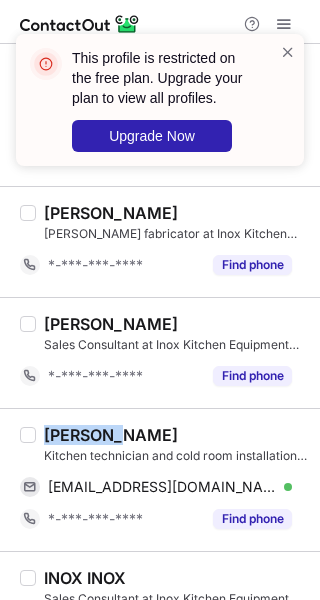 click on "Fairose Basha" at bounding box center [111, 435] 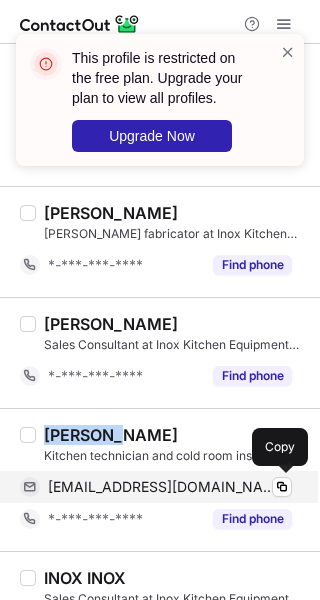 drag, startPoint x: 274, startPoint y: 479, endPoint x: 301, endPoint y: 474, distance: 27.45906 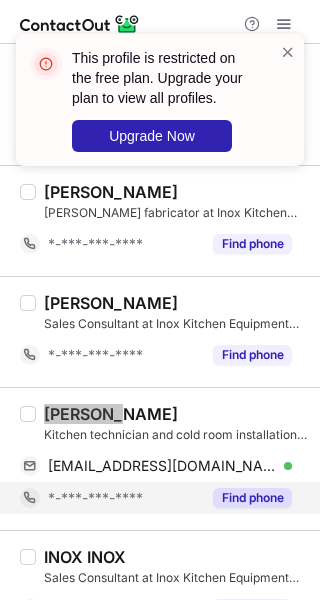 scroll, scrollTop: 1523, scrollLeft: 0, axis: vertical 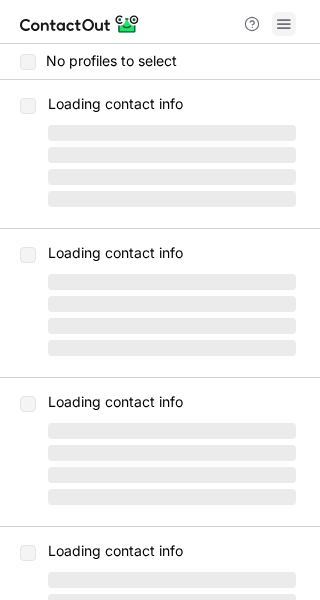 click at bounding box center (284, 24) 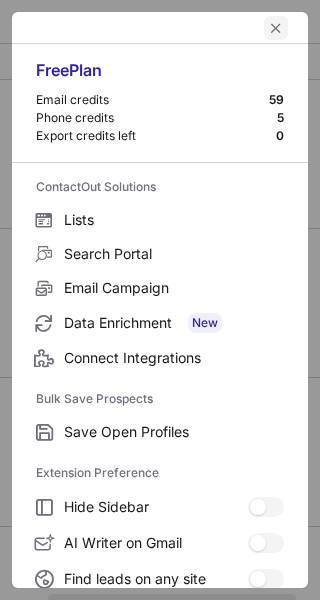click at bounding box center [276, 28] 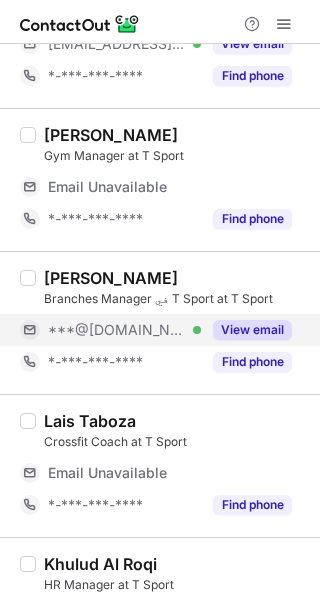 scroll, scrollTop: 666, scrollLeft: 0, axis: vertical 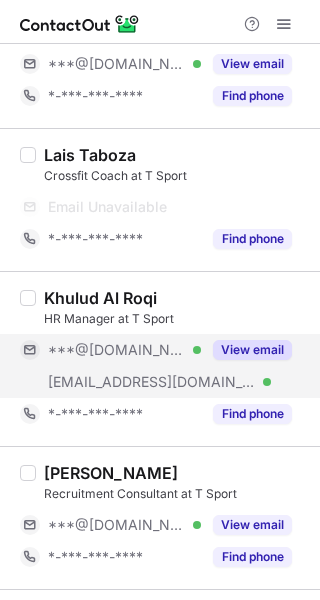 drag, startPoint x: 258, startPoint y: 523, endPoint x: 232, endPoint y: 355, distance: 170 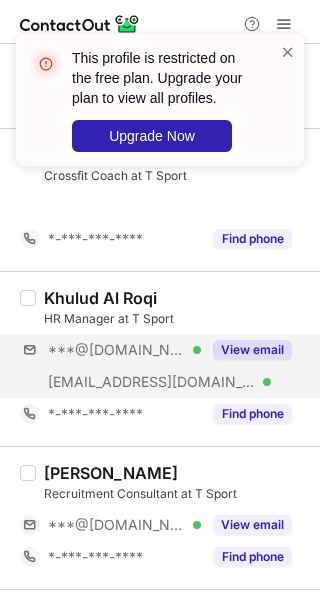 scroll, scrollTop: 602, scrollLeft: 0, axis: vertical 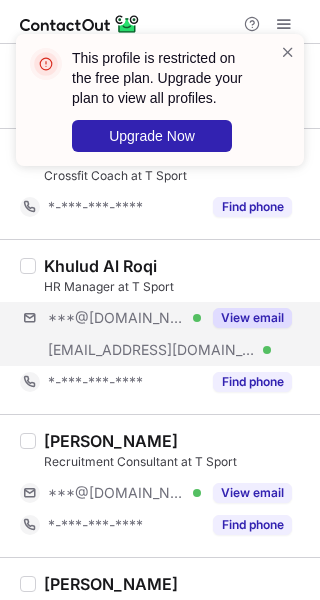 click on "***@[DOMAIN_NAME] Verified [EMAIL_ADDRESS][DOMAIN_NAME] Verified View email" at bounding box center [164, 334] 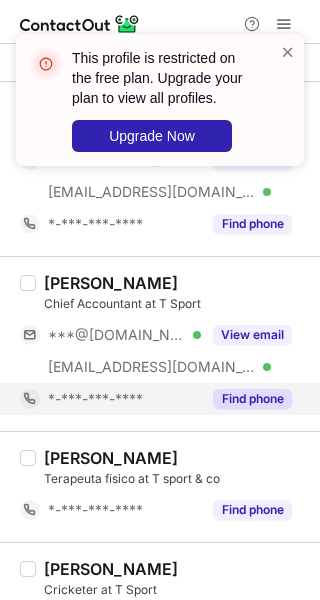 scroll, scrollTop: 1669, scrollLeft: 0, axis: vertical 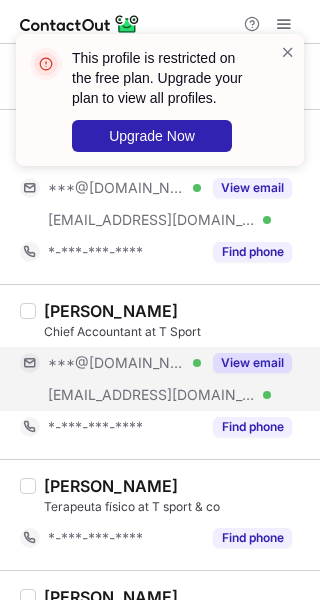 click on "View email" at bounding box center [252, 363] 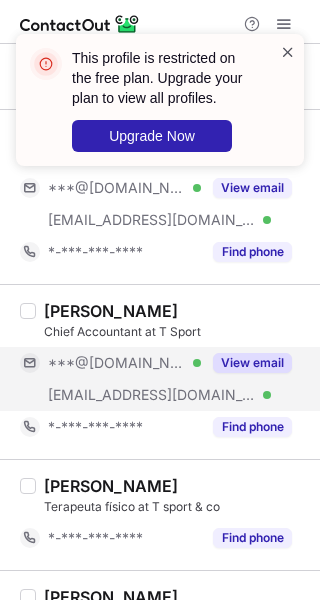 click at bounding box center [288, 52] 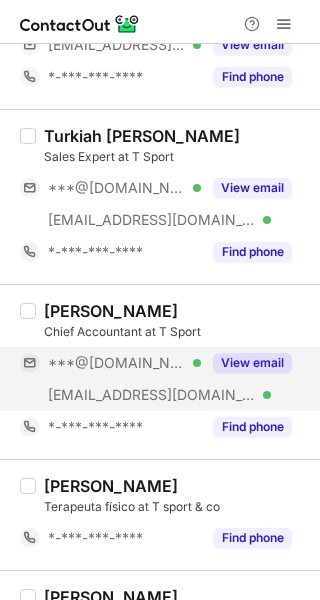 click on "This profile is restricted on the free plan. Upgrade your plan to view all profiles. Upgrade Now" at bounding box center (160, 108) 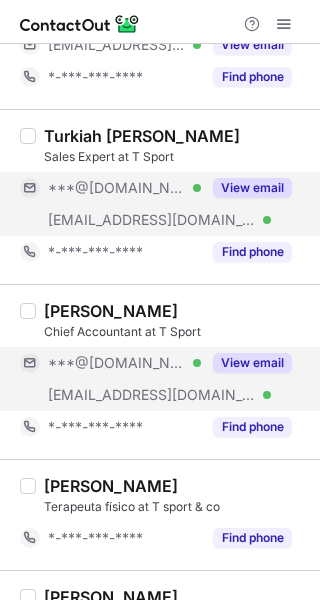 click on "View email" at bounding box center [252, 188] 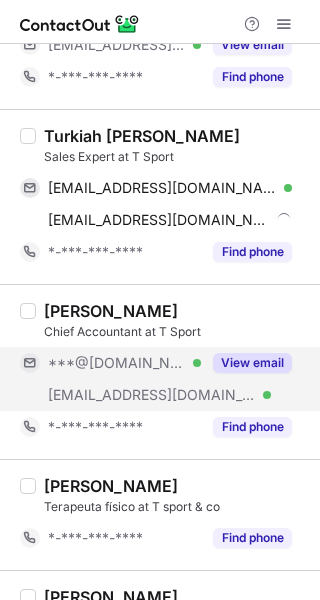 click on "Turkiah [PERSON_NAME]" at bounding box center [142, 136] 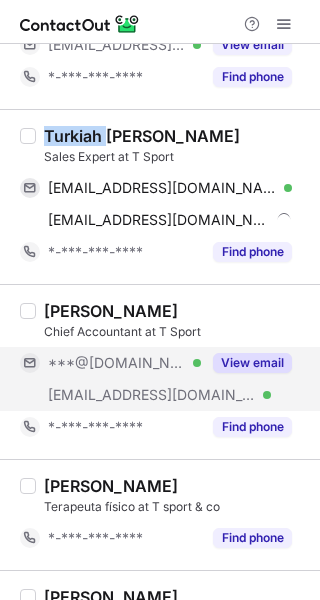 click on "Turkiah [PERSON_NAME]" at bounding box center (142, 136) 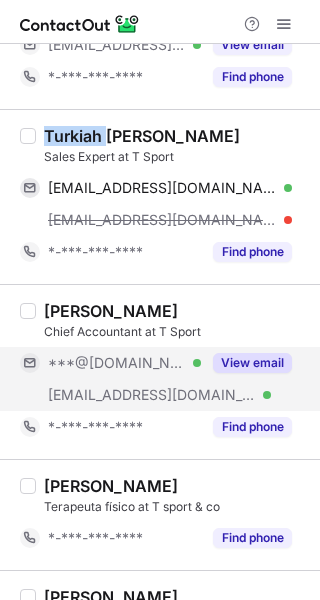 copy on "Turkiah" 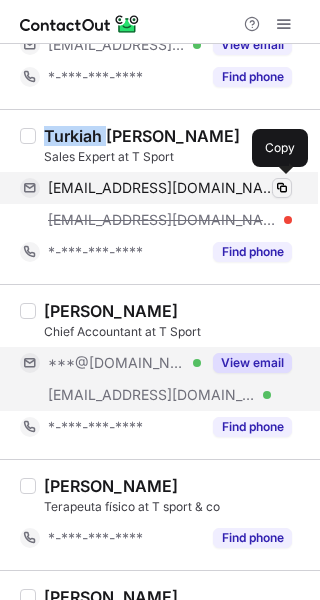 click at bounding box center (282, 188) 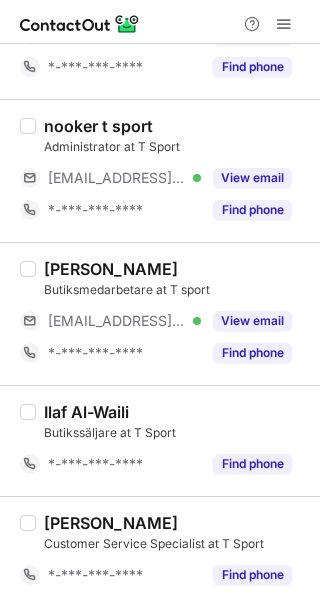 scroll, scrollTop: 2251, scrollLeft: 0, axis: vertical 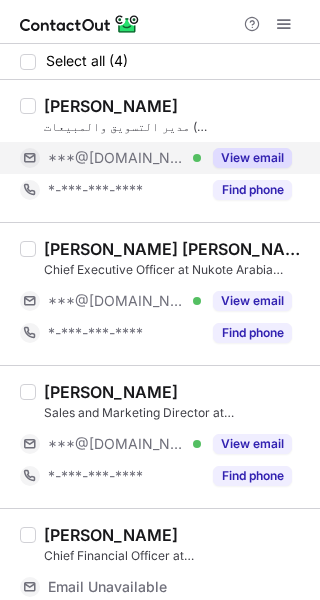 click on "View email" at bounding box center (252, 158) 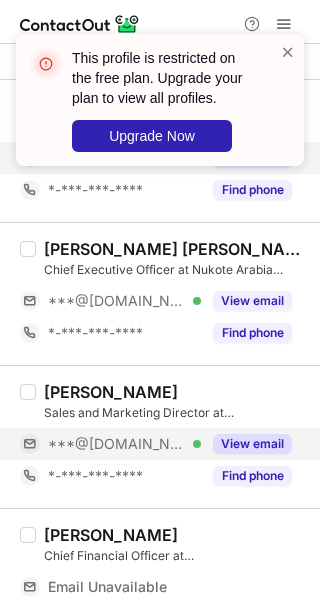 click on "View email" at bounding box center [252, 444] 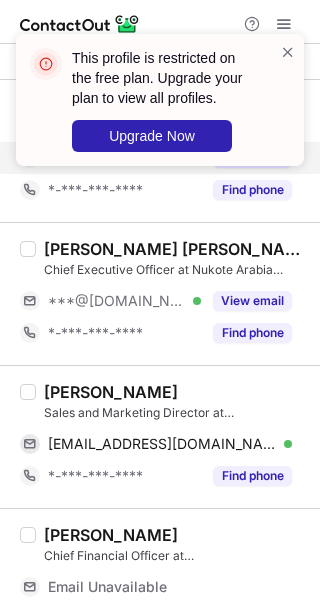 click on "Abdallah Salahat" at bounding box center [111, 392] 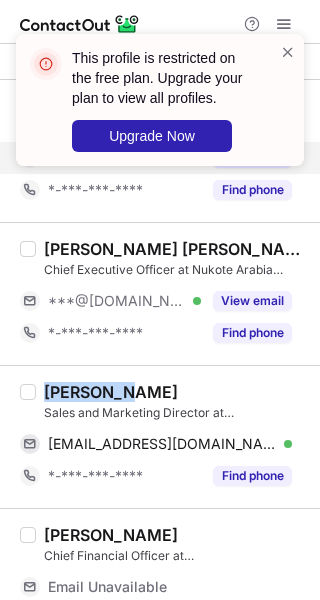 click on "Abdallah Salahat" at bounding box center (111, 392) 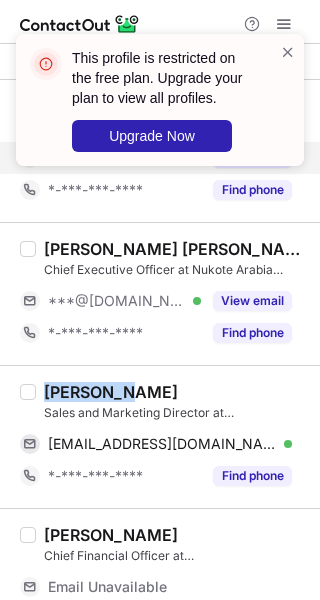 copy on "Abdallah" 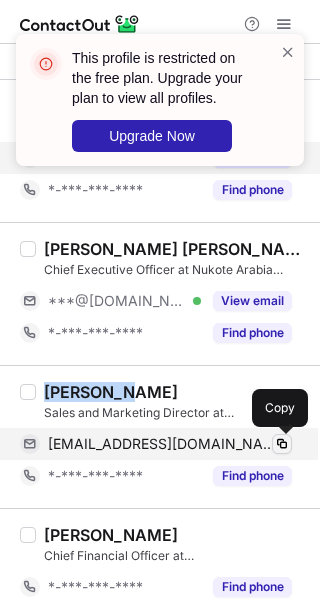 click at bounding box center [282, 444] 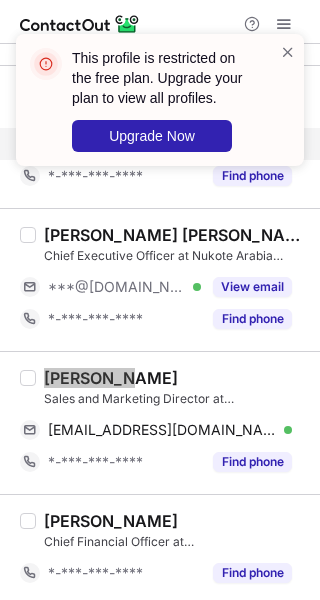 scroll, scrollTop: 18, scrollLeft: 0, axis: vertical 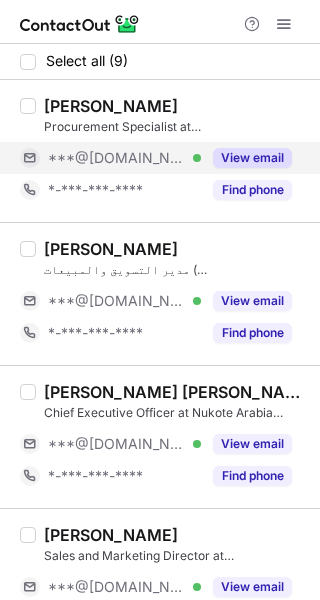 click on "View email" at bounding box center [252, 158] 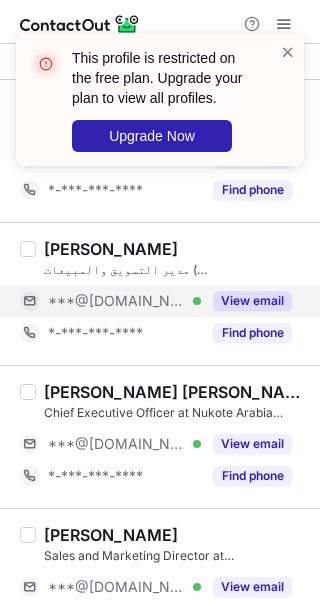 click on "View email" at bounding box center (252, 301) 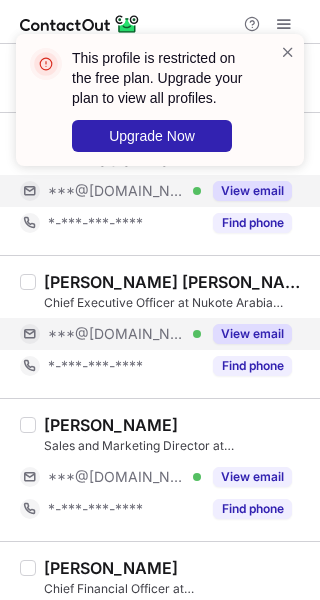 scroll, scrollTop: 133, scrollLeft: 0, axis: vertical 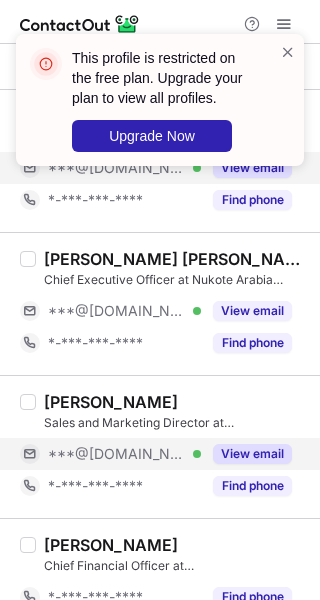 click on "View email" at bounding box center [252, 454] 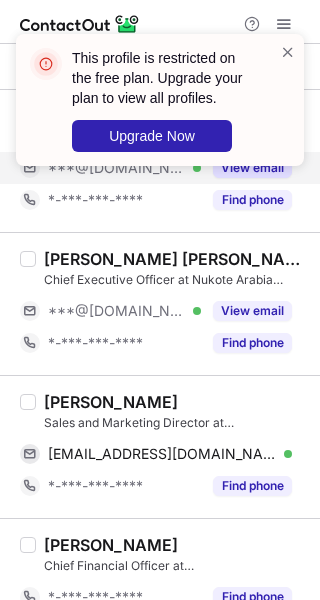 click on "Abdallah Salahat" at bounding box center (111, 402) 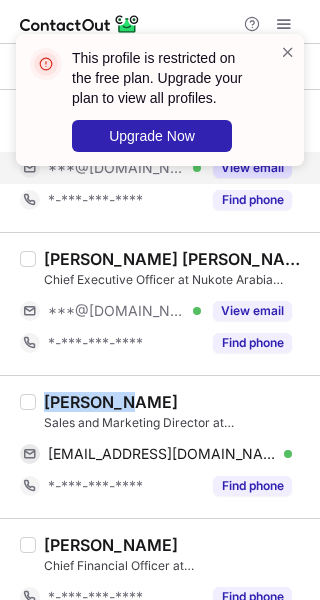 click on "Abdallah Salahat" at bounding box center (111, 402) 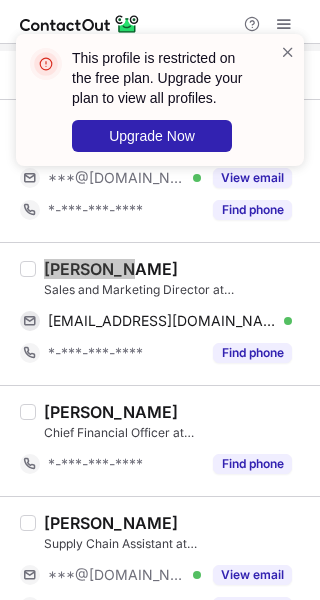 scroll, scrollTop: 400, scrollLeft: 0, axis: vertical 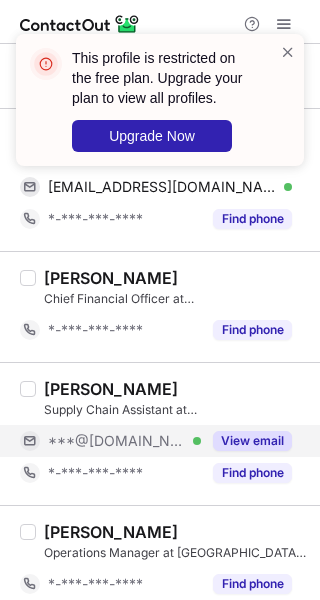 click on "View email" at bounding box center (252, 441) 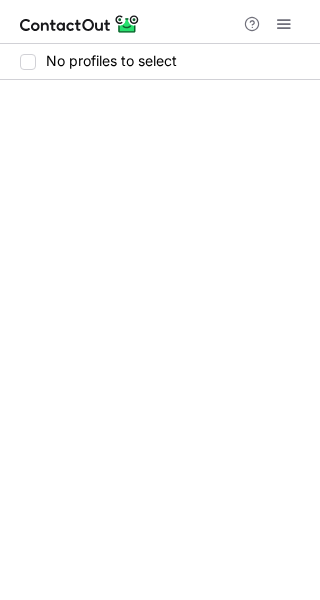 scroll, scrollTop: 0, scrollLeft: 0, axis: both 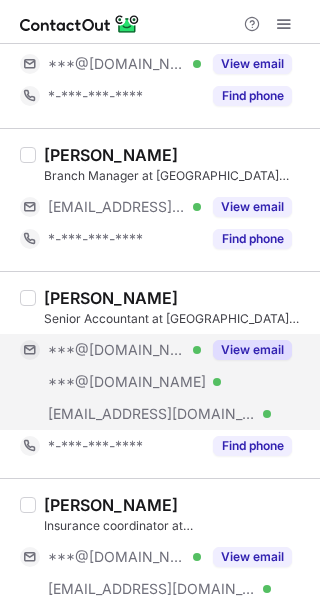 click on "View email" at bounding box center [252, 350] 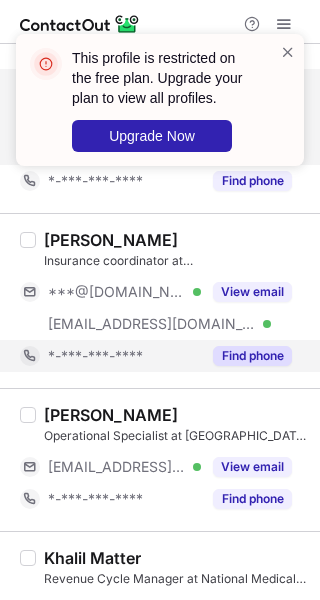 scroll, scrollTop: 901, scrollLeft: 0, axis: vertical 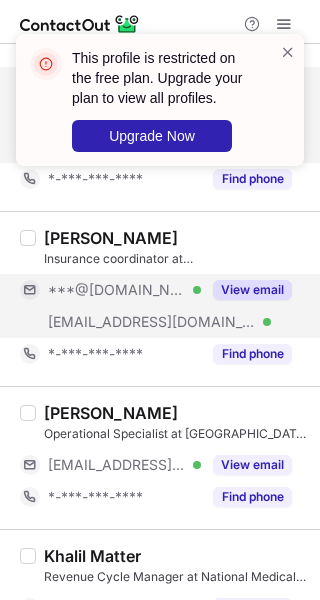 click on "View email" at bounding box center (252, 290) 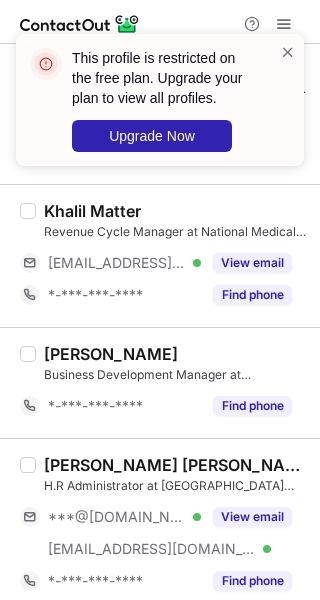 scroll, scrollTop: 1301, scrollLeft: 0, axis: vertical 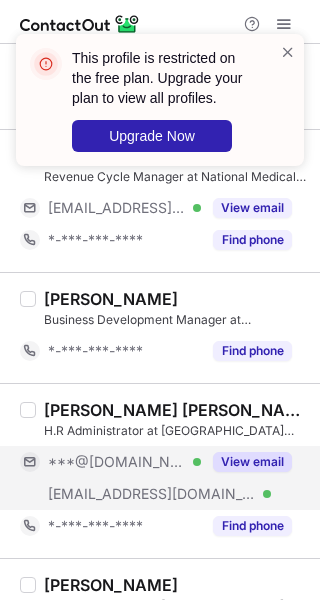 click on "View email" at bounding box center [252, 462] 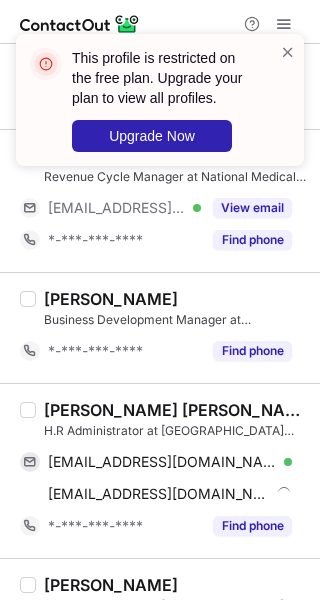 click on "shaikh aadam shaikh" at bounding box center (176, 410) 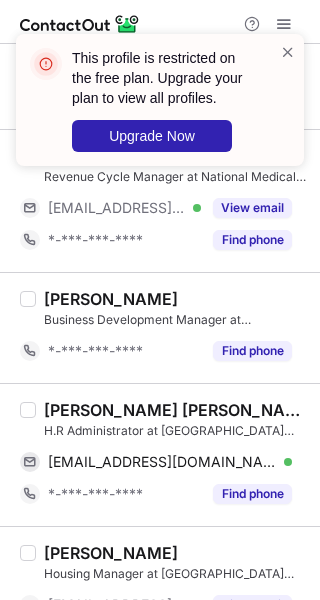 click on "shaikh aadam shaikh" at bounding box center [176, 410] 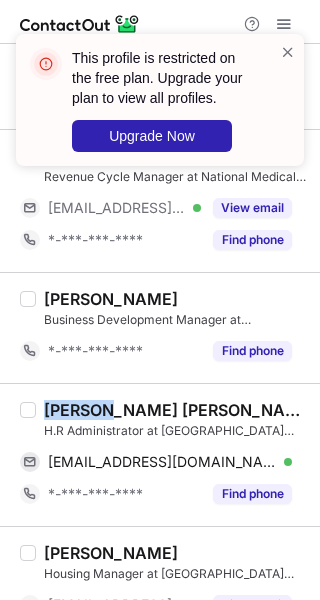 click on "shaikh aadam shaikh" at bounding box center (176, 410) 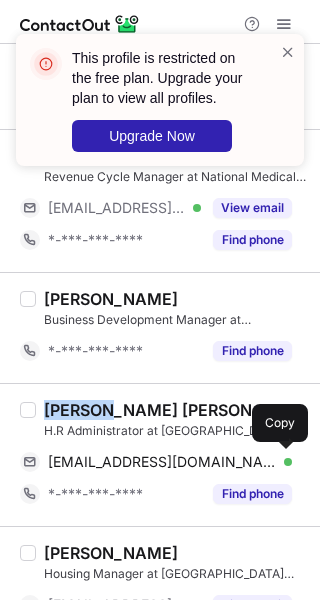 drag, startPoint x: 286, startPoint y: 459, endPoint x: 311, endPoint y: 455, distance: 25.317978 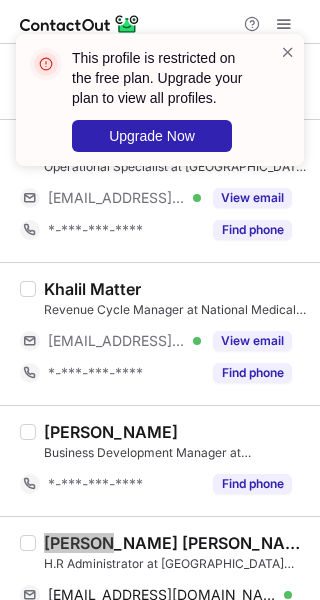 scroll, scrollTop: 1701, scrollLeft: 0, axis: vertical 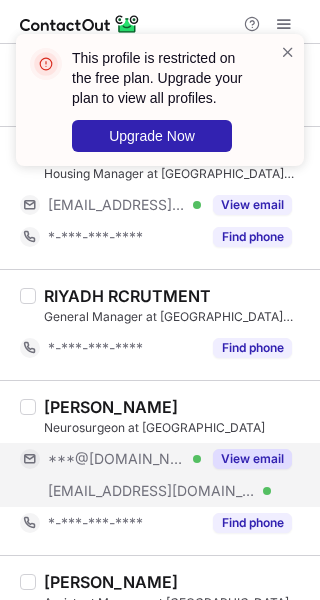 click on "View email" at bounding box center [252, 459] 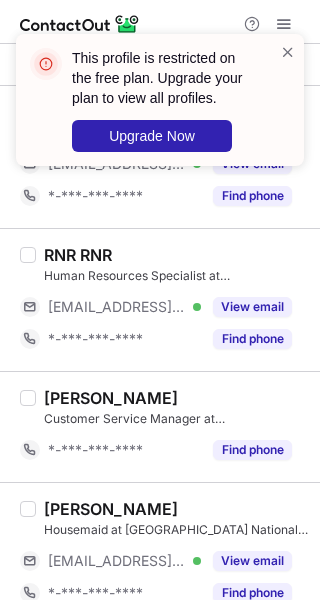 scroll, scrollTop: 2918, scrollLeft: 0, axis: vertical 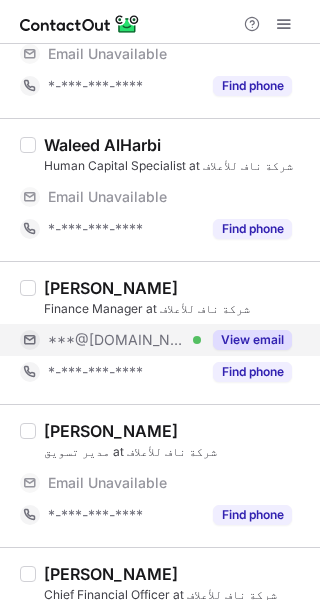 click on "View email" at bounding box center (252, 340) 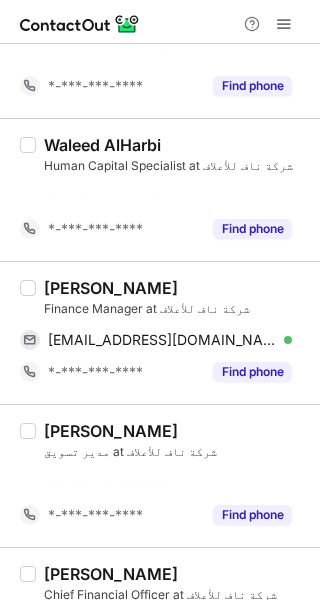 click on "[PERSON_NAME] Finance Manager at شركة ناف للأعلاف [EMAIL_ADDRESS][DOMAIN_NAME] Verified Copy *-***-***-**** Find phone" at bounding box center [172, 333] 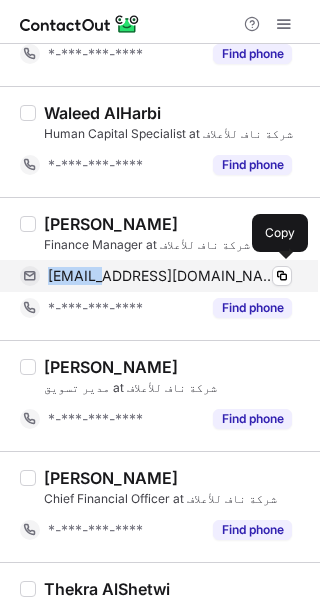 click on "[EMAIL_ADDRESS][DOMAIN_NAME]" at bounding box center (162, 276) 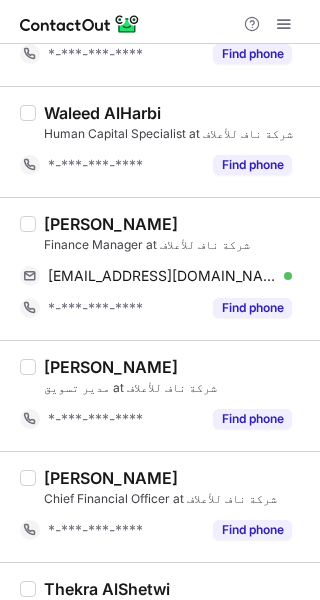 click on "[PERSON_NAME]" at bounding box center [111, 224] 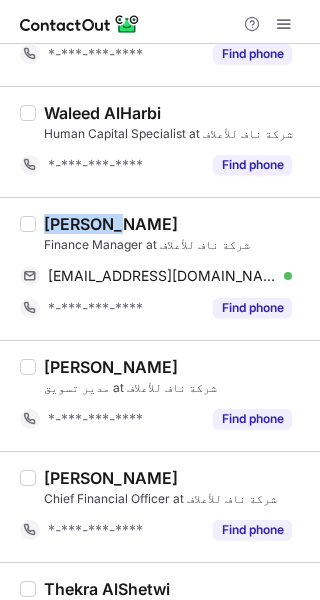 click on "[PERSON_NAME]" at bounding box center [111, 224] 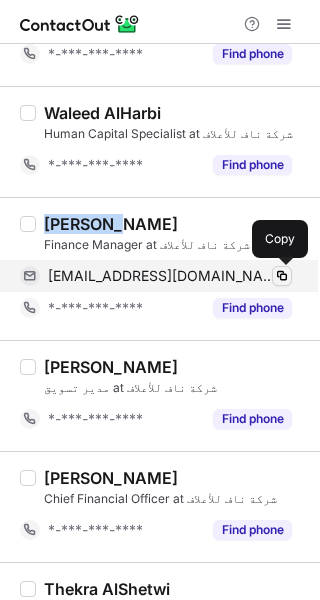 click at bounding box center (282, 276) 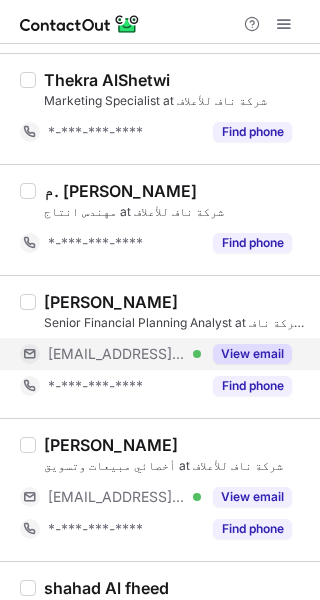 scroll, scrollTop: 1034, scrollLeft: 0, axis: vertical 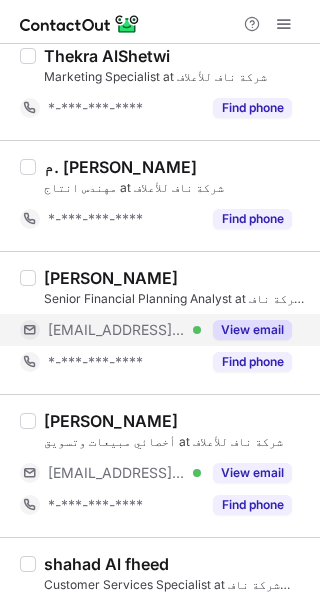 click on "View email" at bounding box center (252, 330) 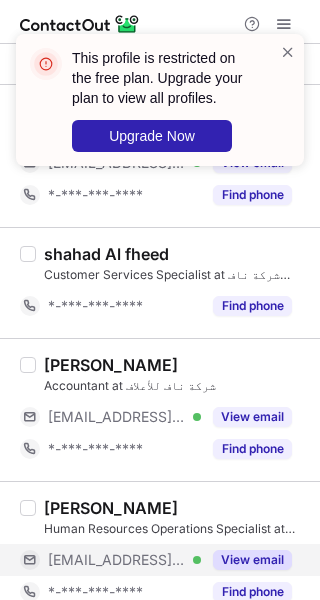 scroll, scrollTop: 1301, scrollLeft: 0, axis: vertical 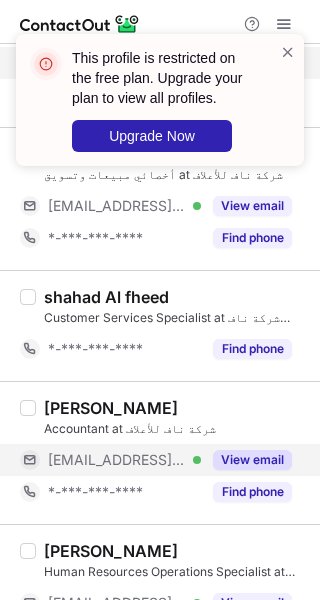 click on "View email" at bounding box center (252, 460) 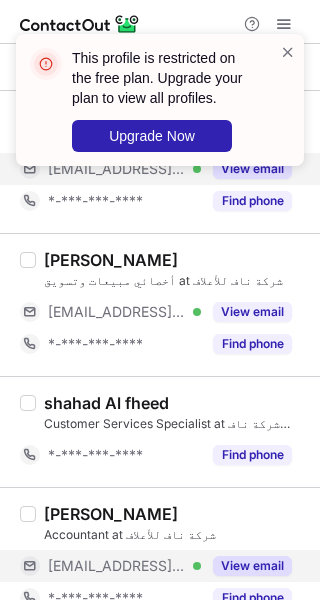 scroll, scrollTop: 1168, scrollLeft: 0, axis: vertical 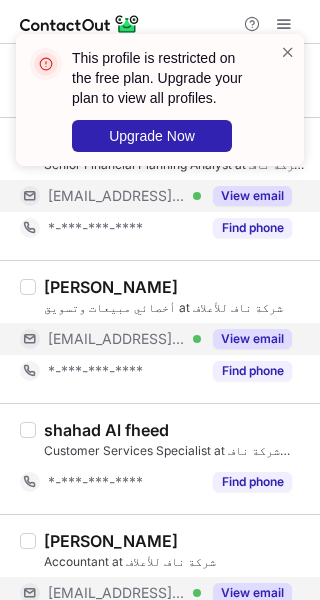 click on "View email" at bounding box center (252, 339) 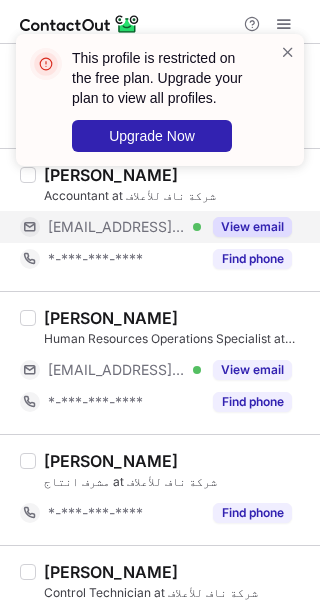 scroll, scrollTop: 1568, scrollLeft: 0, axis: vertical 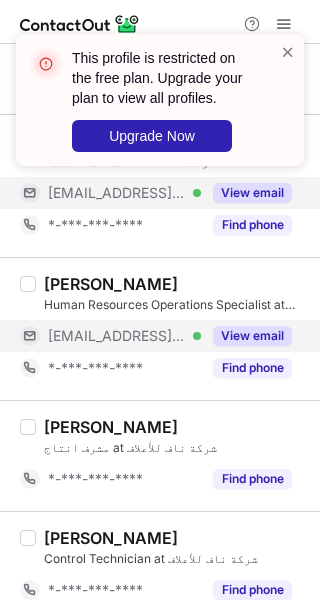 click on "View email" at bounding box center [252, 336] 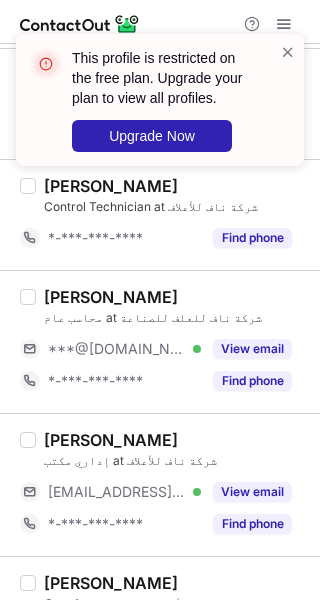 scroll, scrollTop: 1968, scrollLeft: 0, axis: vertical 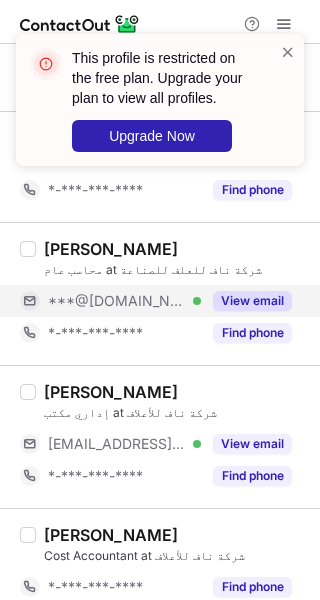 click on "View email" at bounding box center (252, 301) 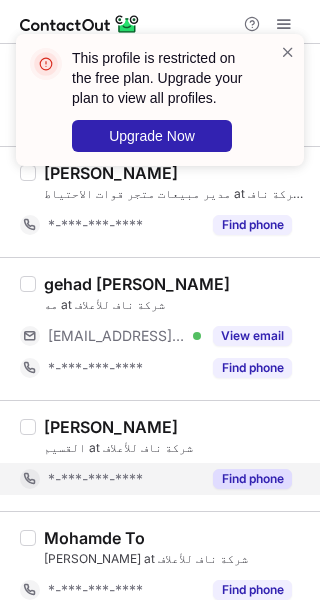 scroll, scrollTop: 2566, scrollLeft: 0, axis: vertical 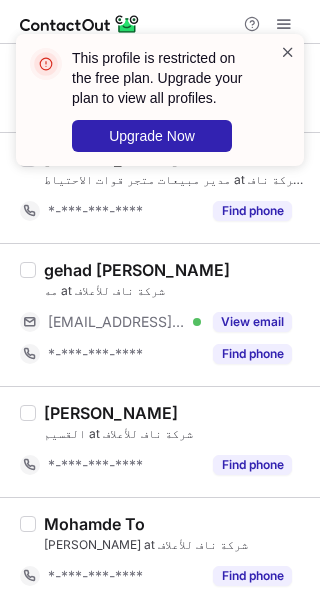 click at bounding box center [288, 52] 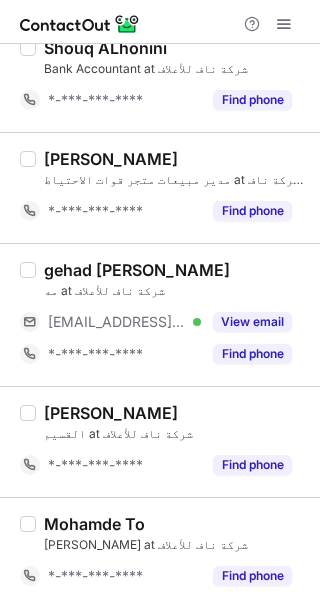 click on "This profile is restricted on the free plan. Upgrade your plan to view all profiles. Upgrade Now" at bounding box center [160, 108] 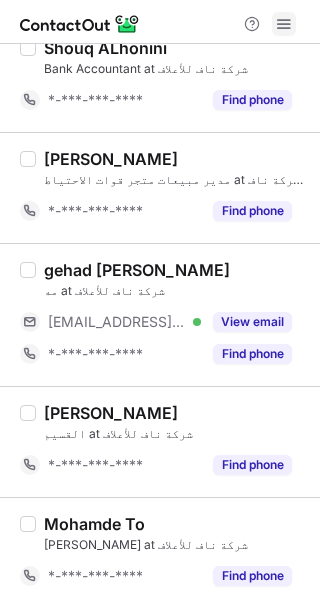 click at bounding box center [284, 24] 